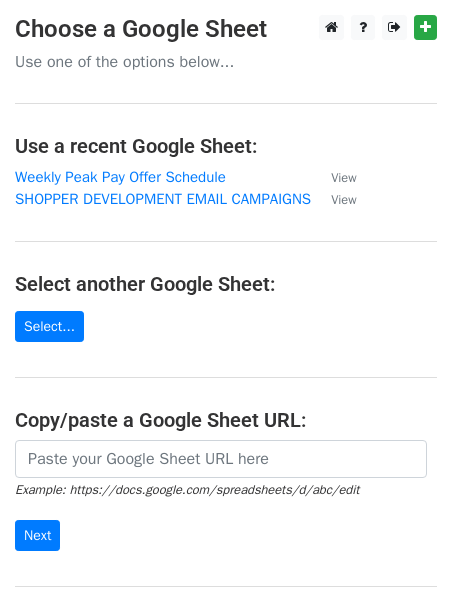 scroll, scrollTop: 0, scrollLeft: 0, axis: both 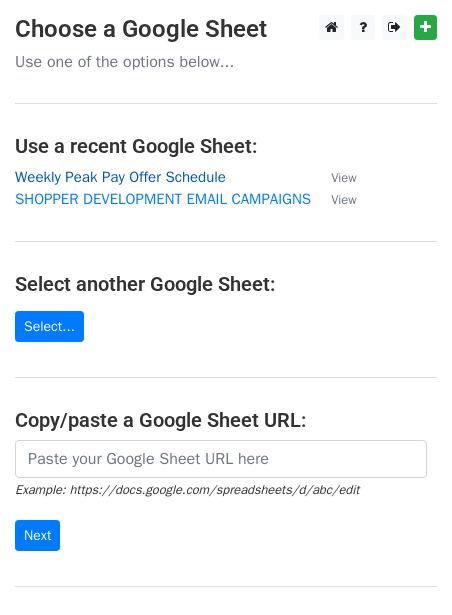click on "Weekly Peak Pay Offer Schedule" at bounding box center (120, 177) 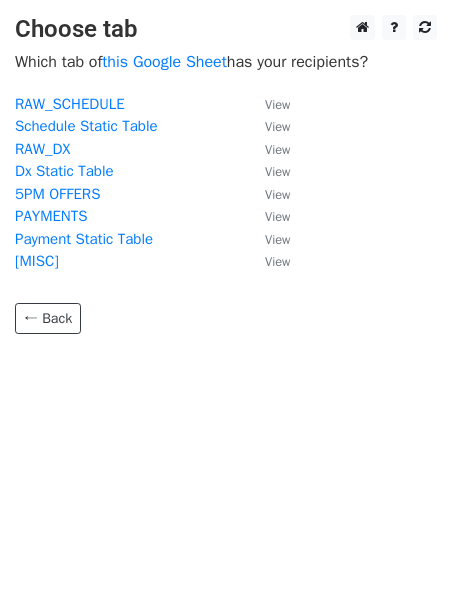 scroll, scrollTop: 0, scrollLeft: 0, axis: both 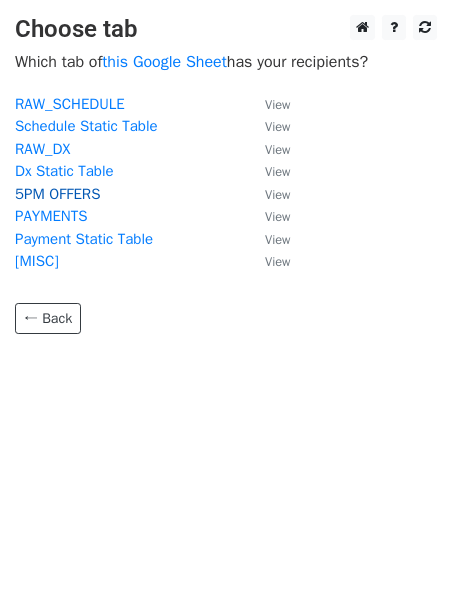 click on "5PM OFFERS" at bounding box center [57, 194] 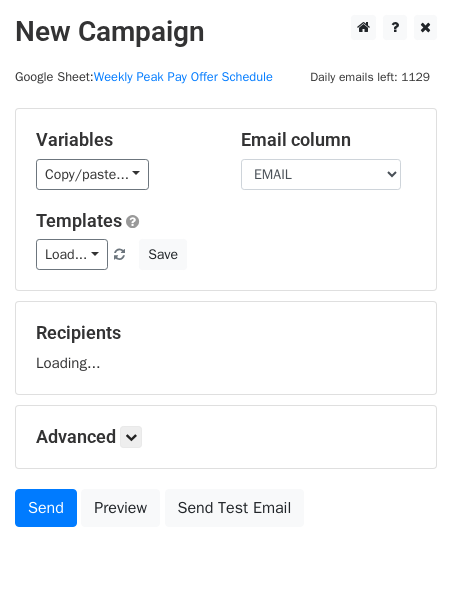 scroll, scrollTop: 0, scrollLeft: 0, axis: both 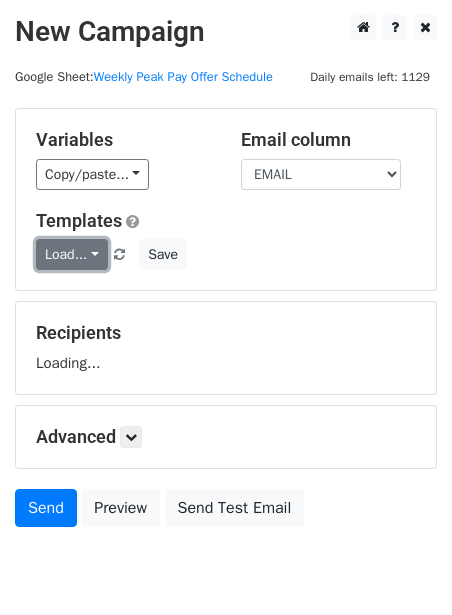click on "Load..." at bounding box center [72, 254] 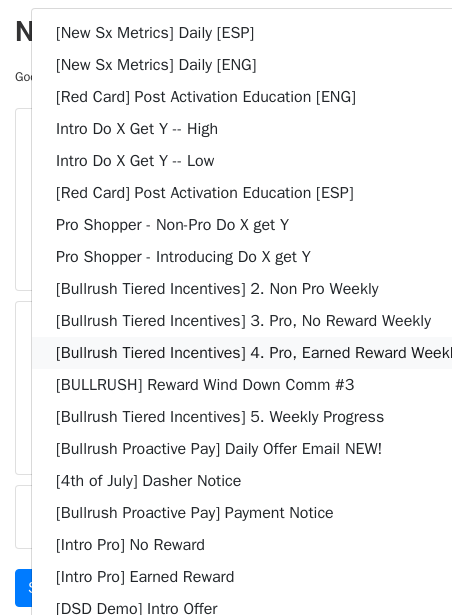 scroll, scrollTop: 130, scrollLeft: 0, axis: vertical 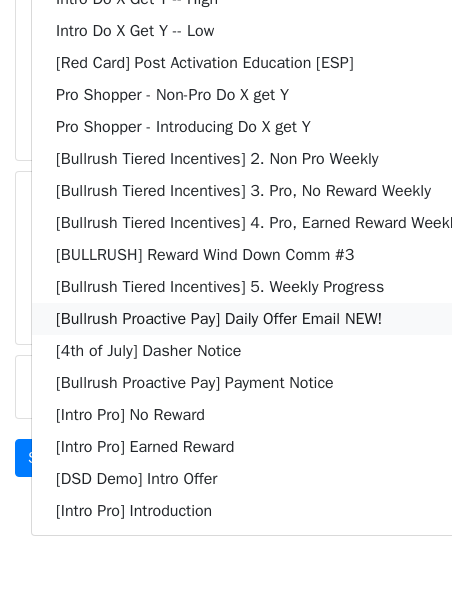 click on "[Bullrush Proactive Pay] Daily Offer Email NEW!" at bounding box center [258, 319] 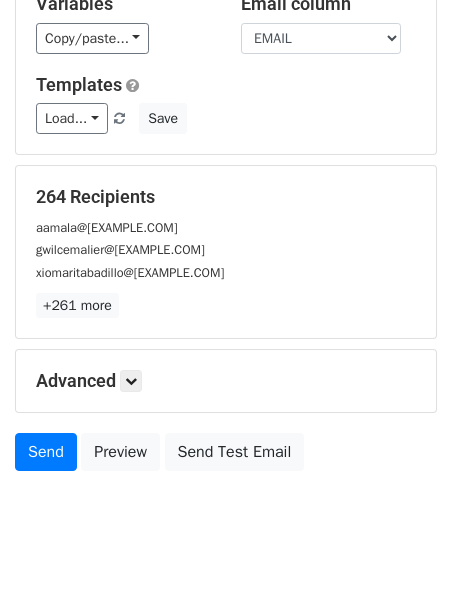 scroll, scrollTop: 137, scrollLeft: 0, axis: vertical 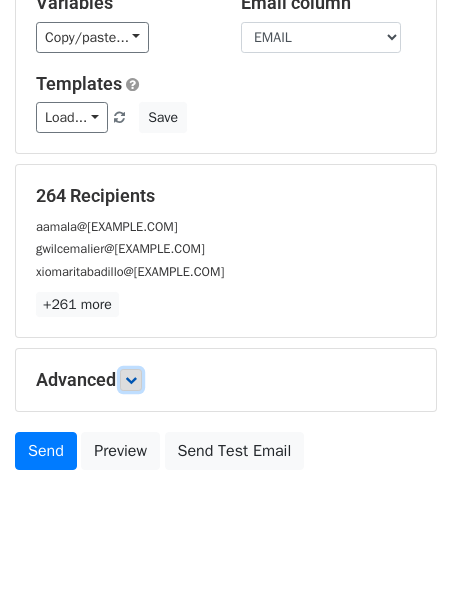 click at bounding box center (131, 380) 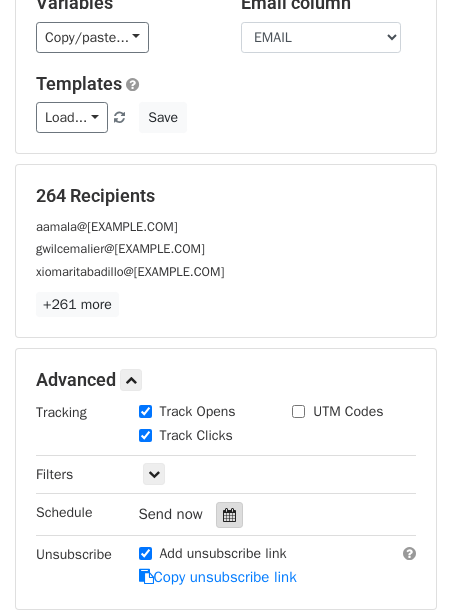 click at bounding box center [229, 515] 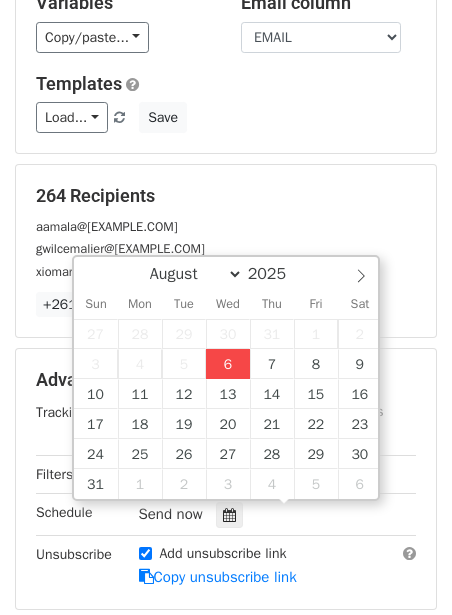 type on "2025-08-06 12:00" 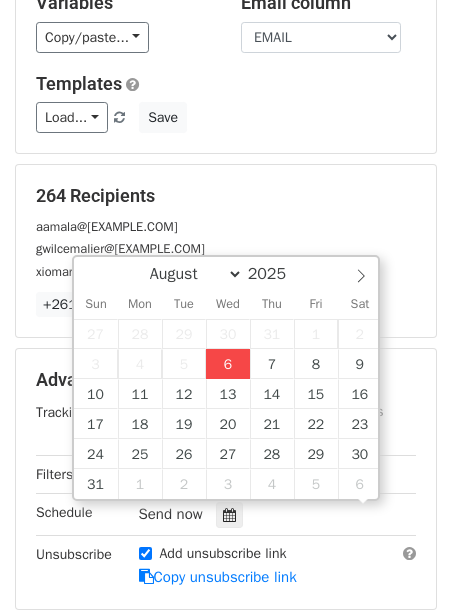 scroll, scrollTop: 1, scrollLeft: 0, axis: vertical 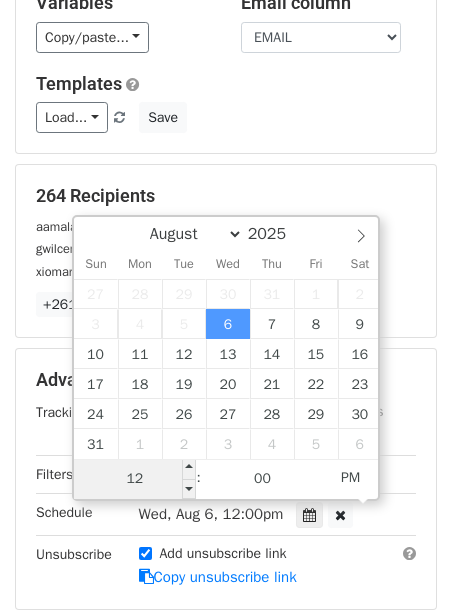 type on "2" 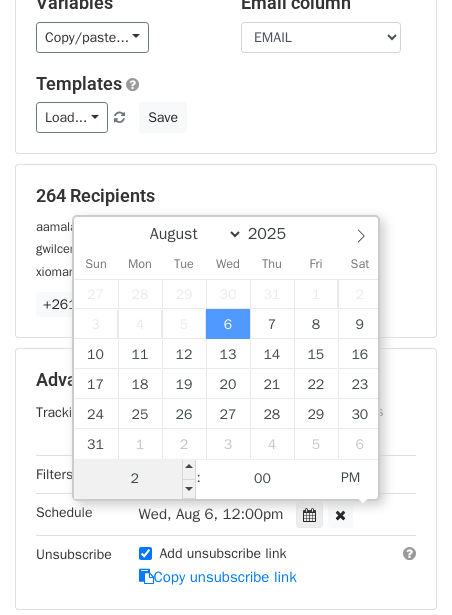 type on "2025-08-06 14:00" 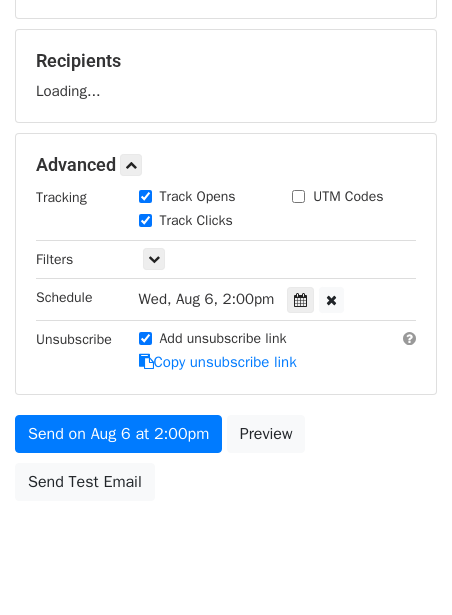 scroll, scrollTop: 302, scrollLeft: 0, axis: vertical 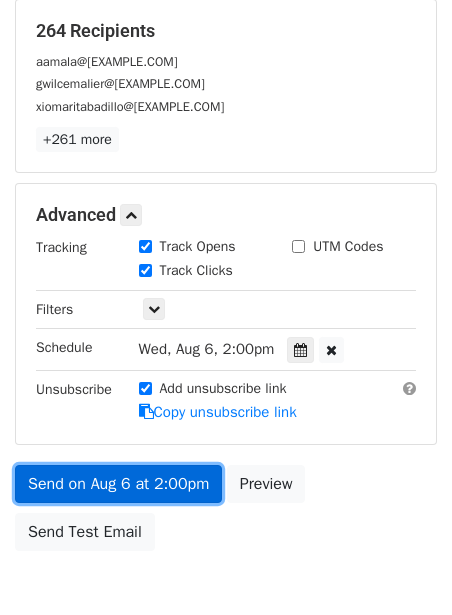 click on "Send on Aug 6 at 2:00pm" at bounding box center [118, 484] 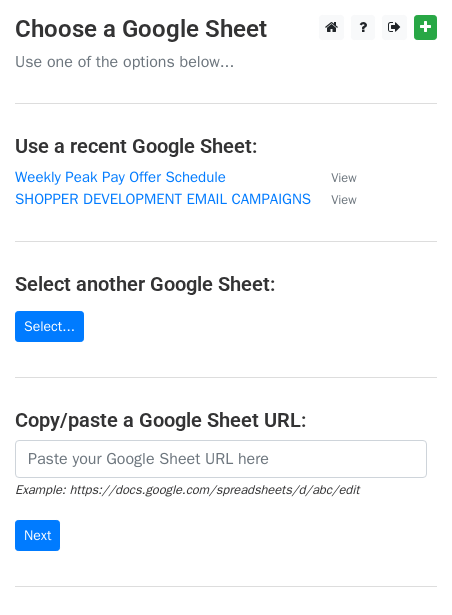 scroll, scrollTop: 0, scrollLeft: 0, axis: both 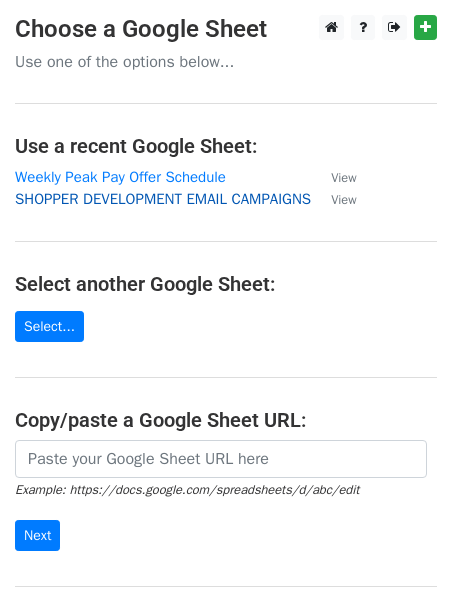 click on "SHOPPER DEVELOPMENT EMAIL CAMPAIGNS" at bounding box center [163, 199] 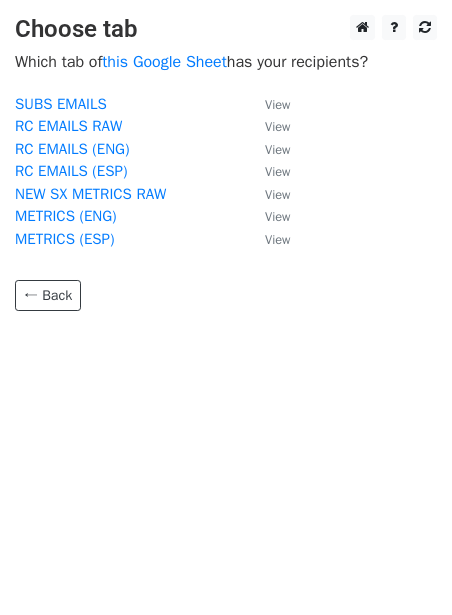 scroll, scrollTop: 0, scrollLeft: 0, axis: both 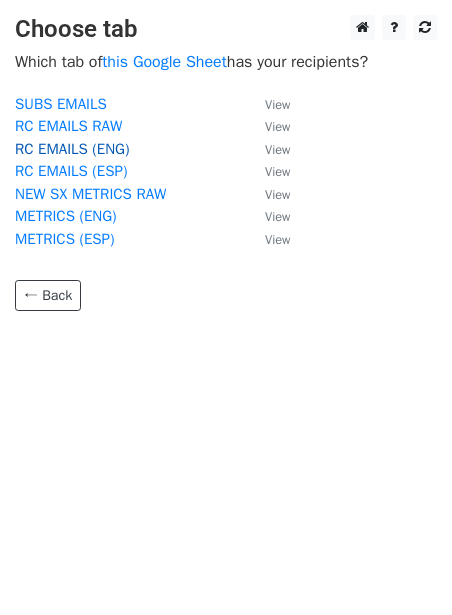 click on "RC EMAILS (ENG)" at bounding box center [72, 149] 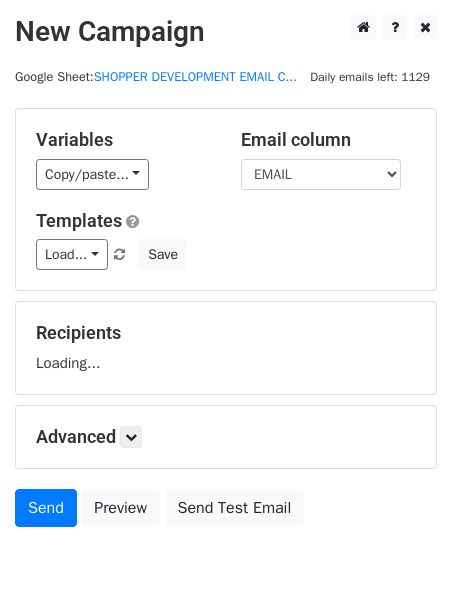 scroll, scrollTop: 0, scrollLeft: 0, axis: both 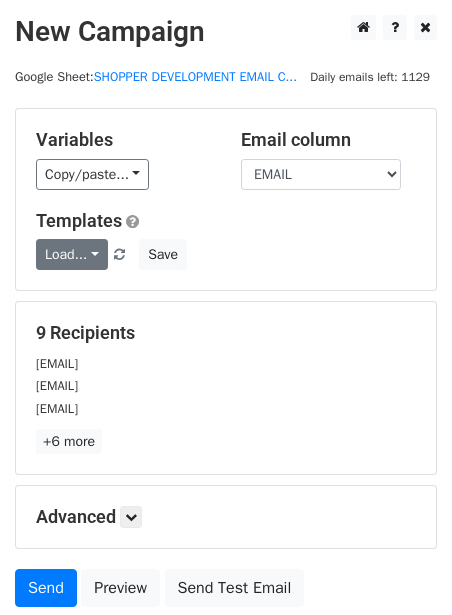 click on "Load..." at bounding box center (72, 254) 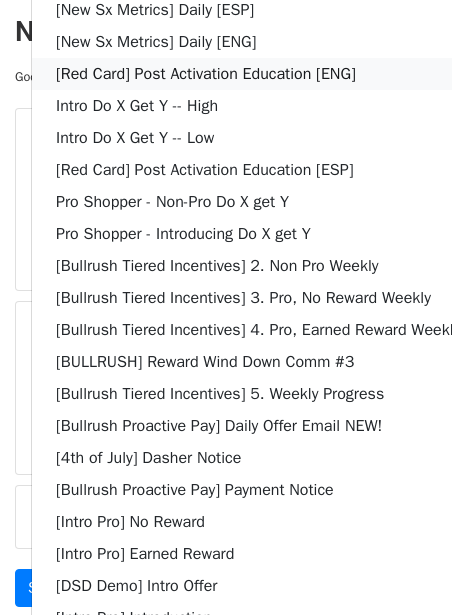 click on "[Red Card] Post Activation Education [ENG]" at bounding box center [258, 74] 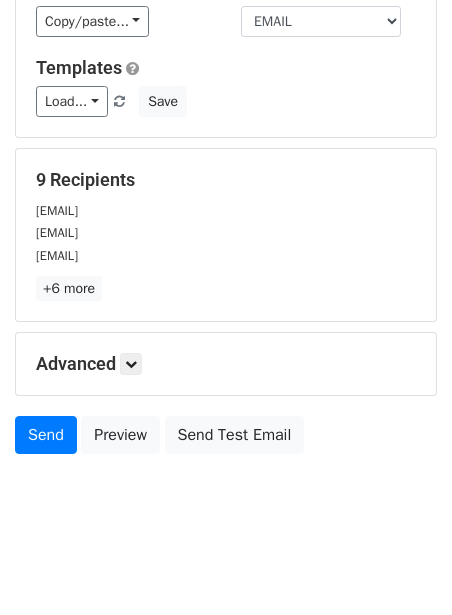 scroll, scrollTop: 156, scrollLeft: 0, axis: vertical 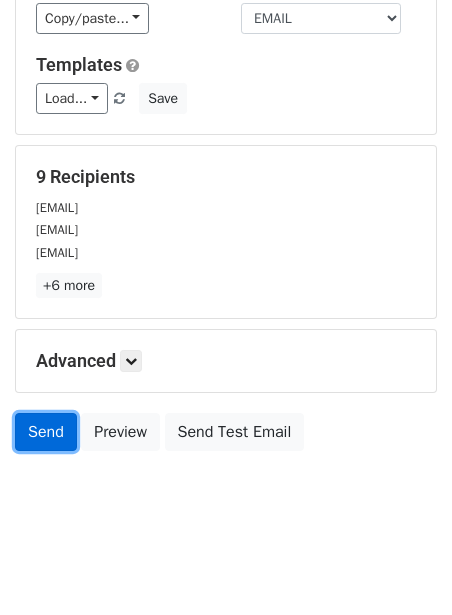 click on "Send" at bounding box center (46, 432) 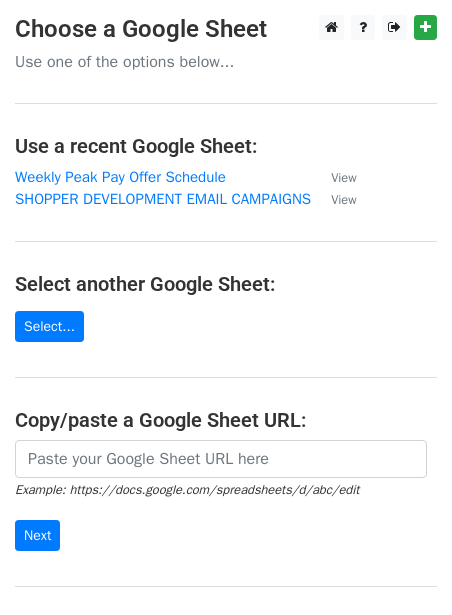 scroll, scrollTop: 0, scrollLeft: 0, axis: both 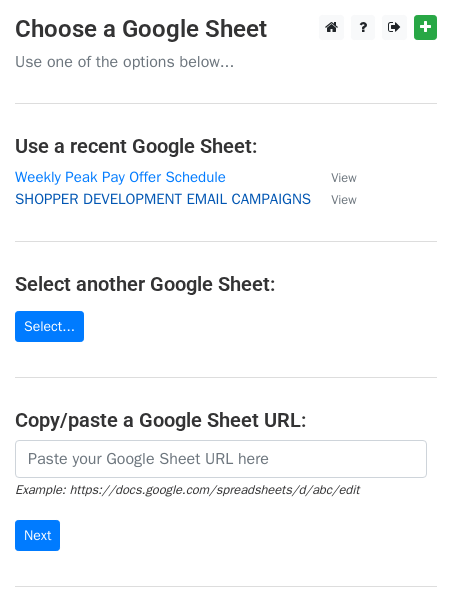 click on "SHOPPER DEVELOPMENT EMAIL CAMPAIGNS" at bounding box center (163, 199) 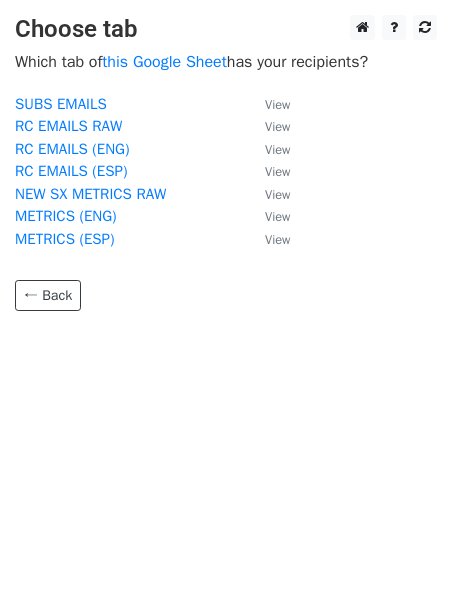 scroll, scrollTop: 0, scrollLeft: 0, axis: both 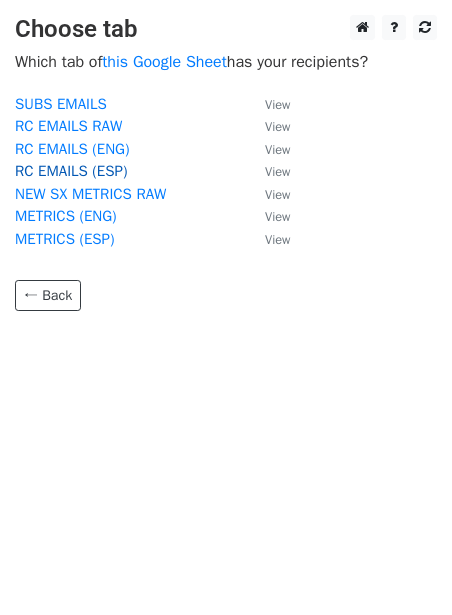 click on "RC EMAILS (ESP)" at bounding box center [71, 171] 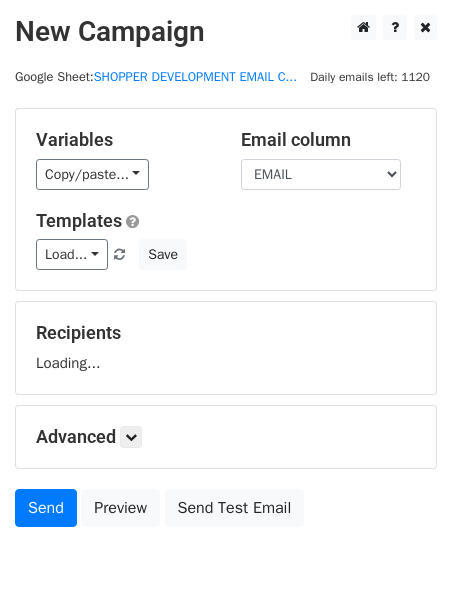 scroll, scrollTop: 0, scrollLeft: 0, axis: both 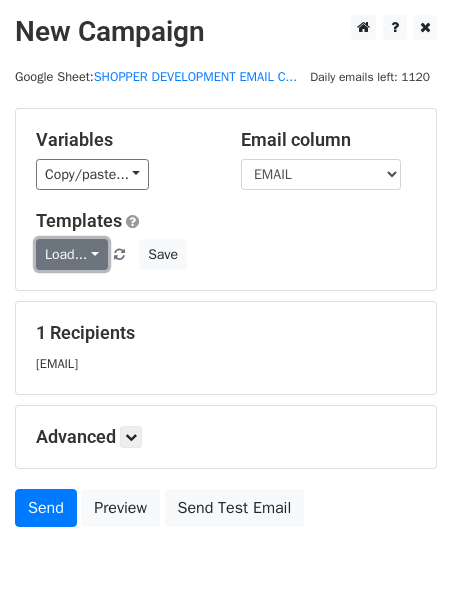 click on "Load..." at bounding box center [72, 254] 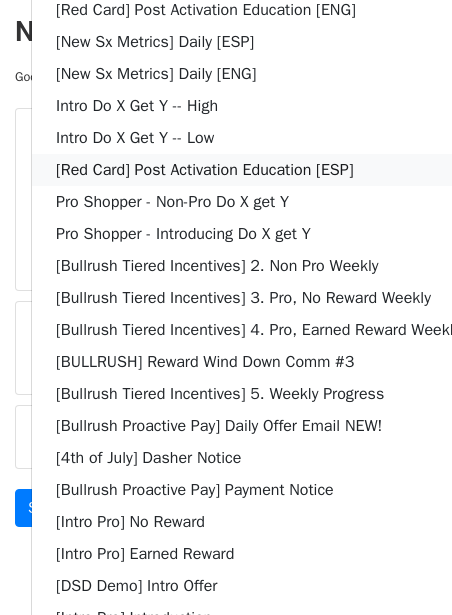 click on "[Red Card] Post Activation Education [ESP]" at bounding box center (258, 170) 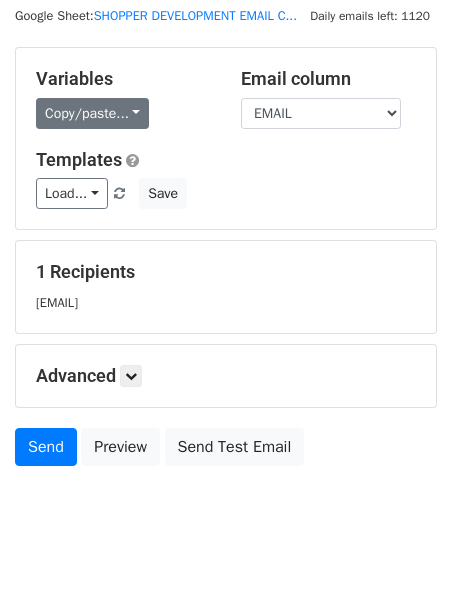 scroll, scrollTop: 104, scrollLeft: 0, axis: vertical 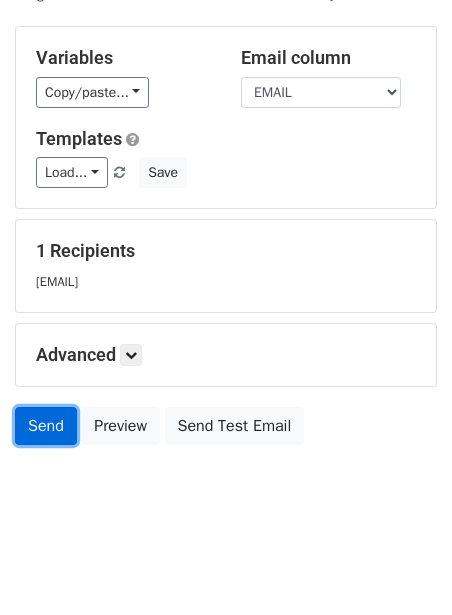 click on "Send" at bounding box center [46, 426] 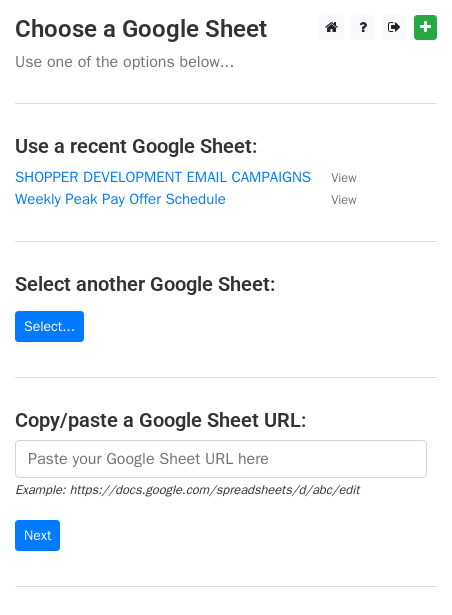 scroll, scrollTop: 0, scrollLeft: 0, axis: both 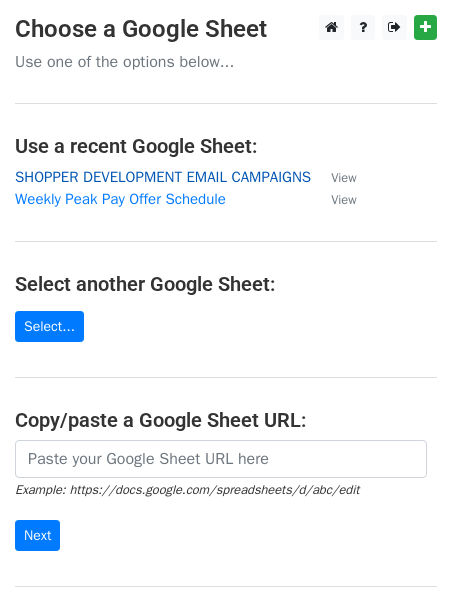 click on "SHOPPER DEVELOPMENT EMAIL CAMPAIGNS" at bounding box center [163, 177] 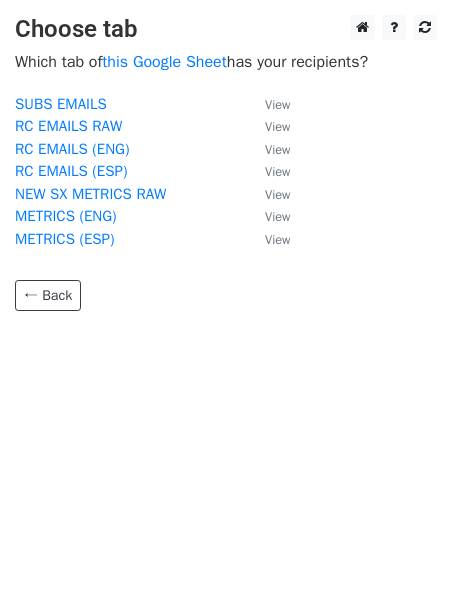 scroll, scrollTop: 0, scrollLeft: 0, axis: both 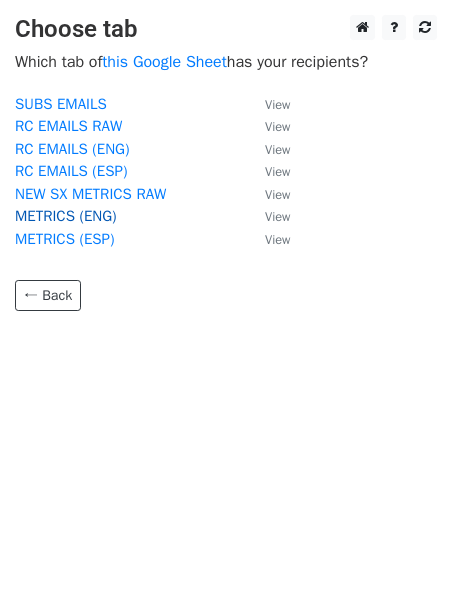 click on "METRICS (ENG)" at bounding box center (66, 216) 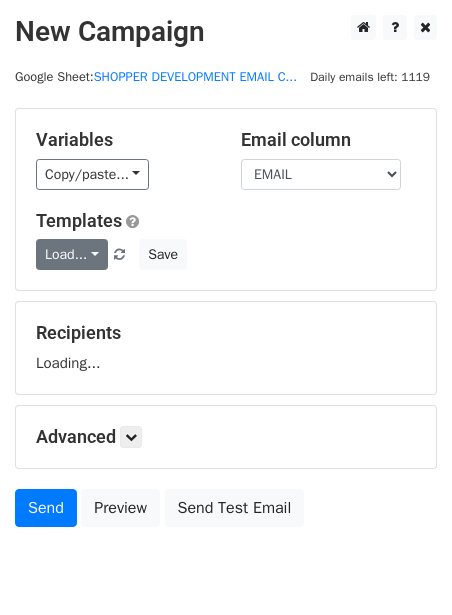 scroll, scrollTop: 0, scrollLeft: 0, axis: both 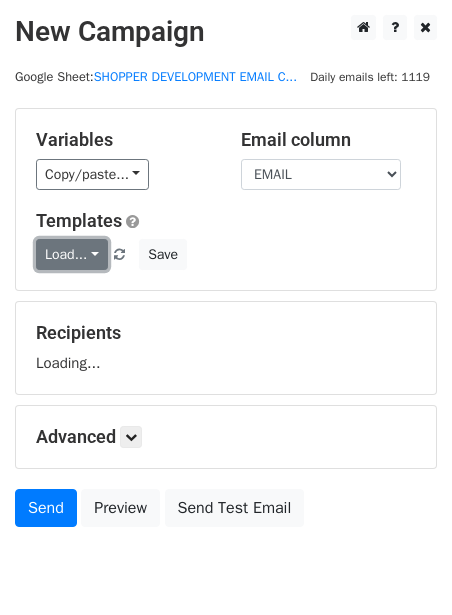 click on "Load..." at bounding box center (72, 254) 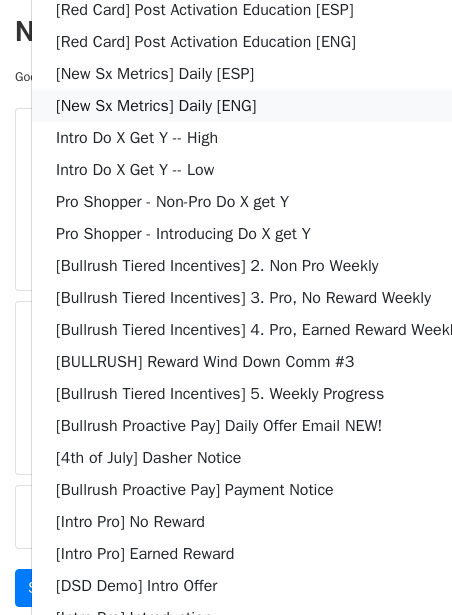 click on "[New Sx Metrics] Daily [ENG]" at bounding box center (258, 106) 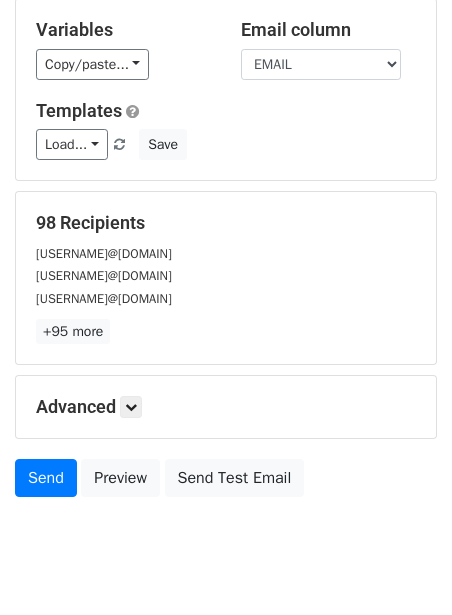 scroll, scrollTop: 184, scrollLeft: 0, axis: vertical 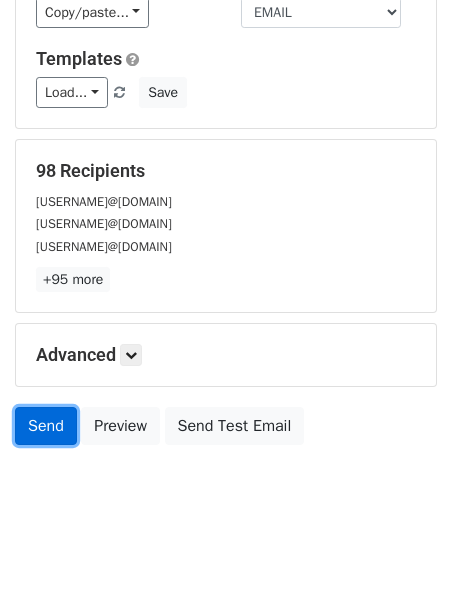 click on "Send" at bounding box center (46, 426) 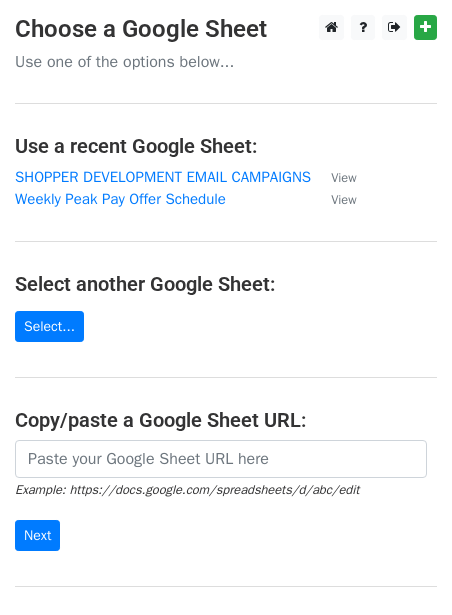 scroll, scrollTop: 0, scrollLeft: 0, axis: both 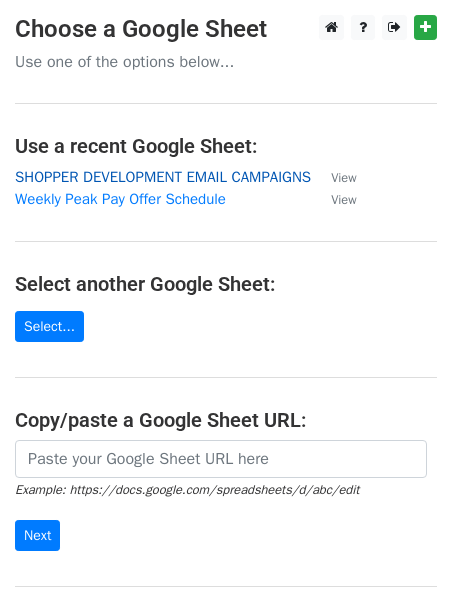 click on "SHOPPER DEVELOPMENT EMAIL CAMPAIGNS" at bounding box center [163, 177] 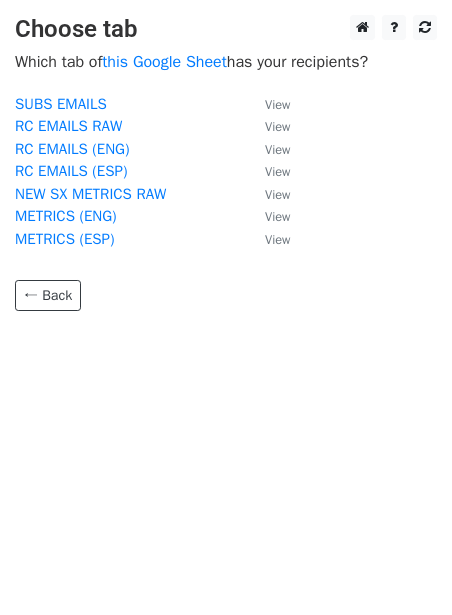 scroll, scrollTop: 0, scrollLeft: 0, axis: both 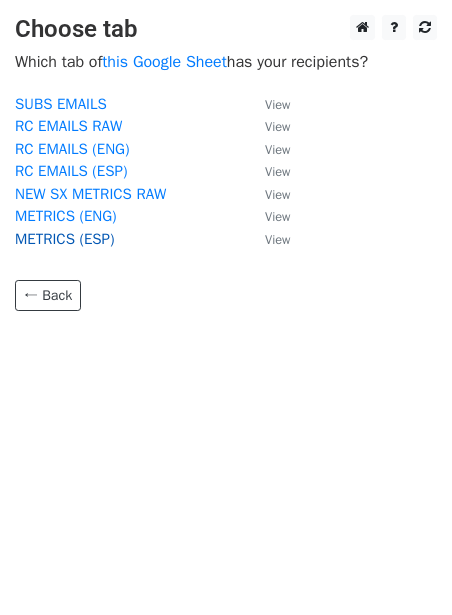 click on "METRICS (ESP)" at bounding box center [65, 239] 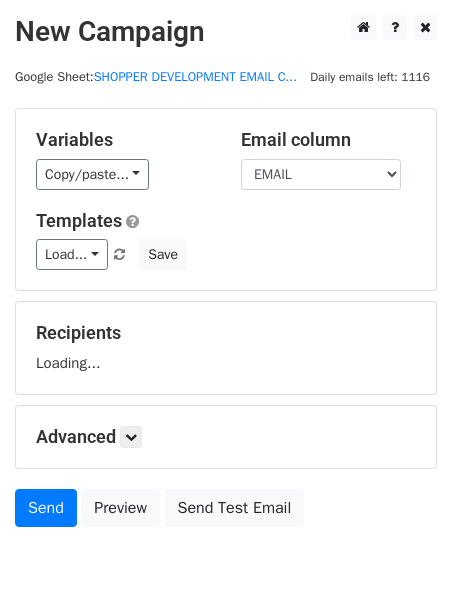 scroll, scrollTop: 0, scrollLeft: 0, axis: both 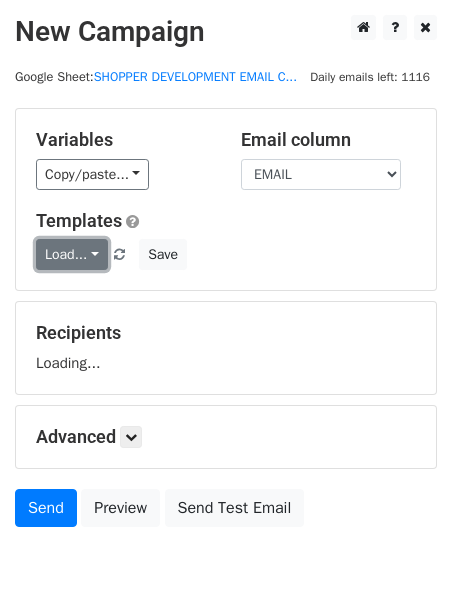 click on "Load..." at bounding box center (72, 254) 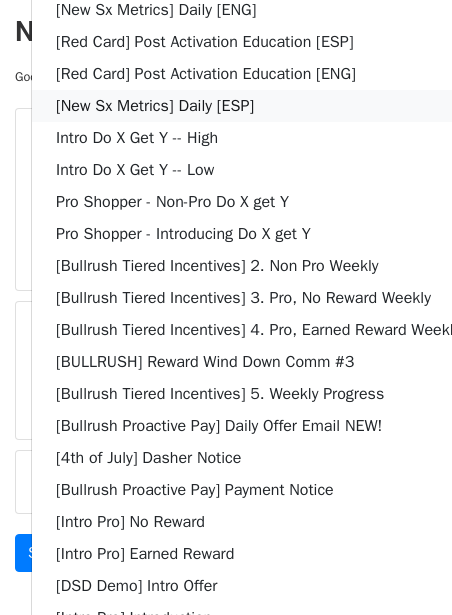 click on "[New Sx Metrics] Daily [ESP]" at bounding box center [258, 106] 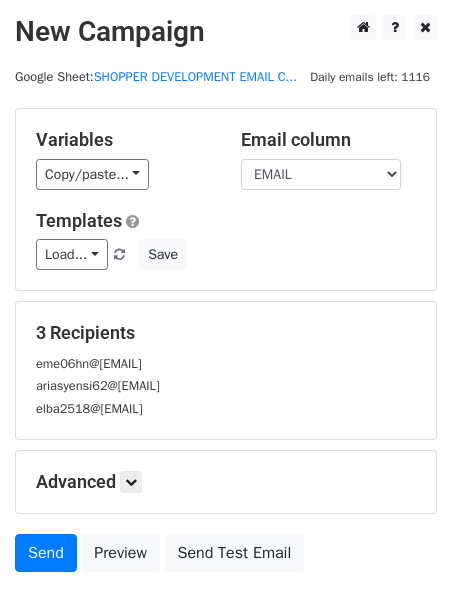 scroll, scrollTop: 149, scrollLeft: 0, axis: vertical 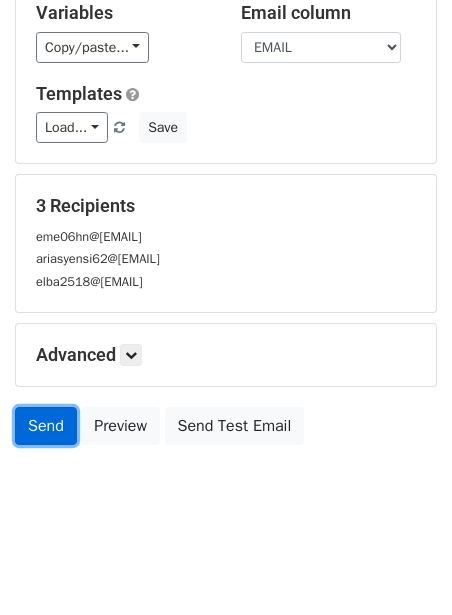 click on "Send" at bounding box center [46, 426] 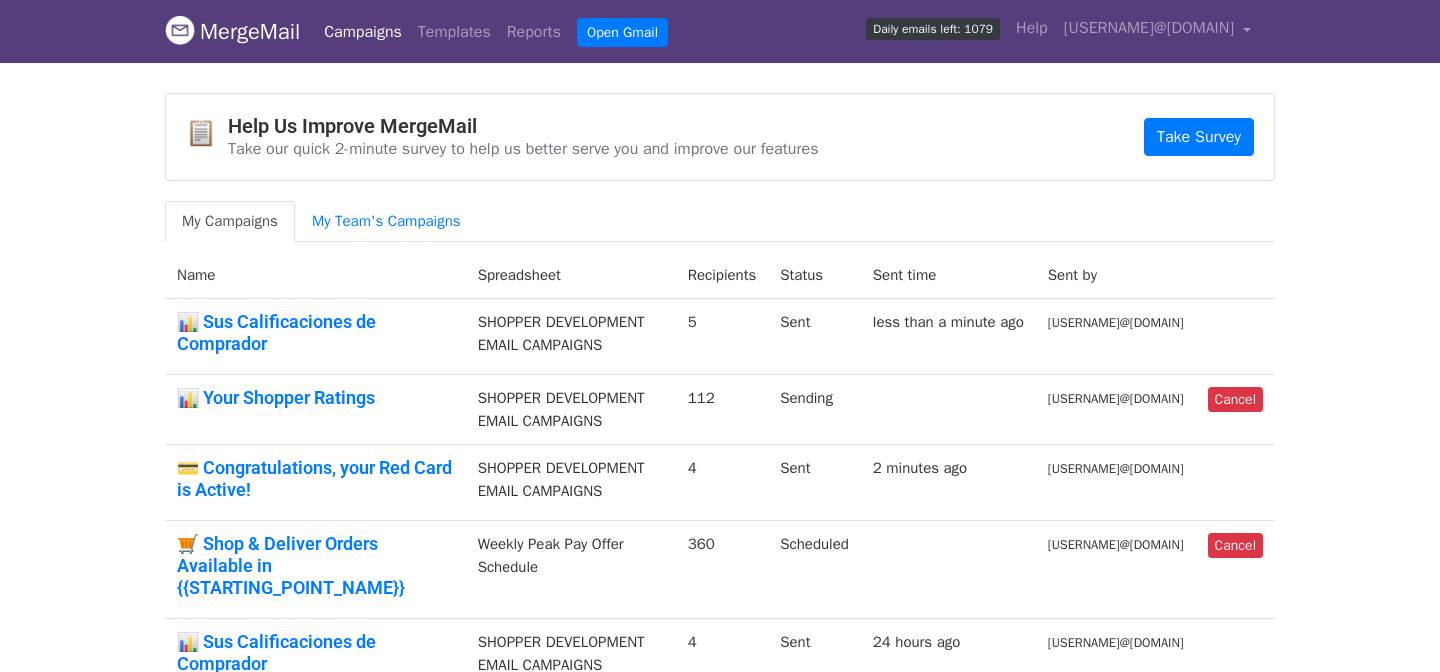 scroll, scrollTop: 0, scrollLeft: 0, axis: both 